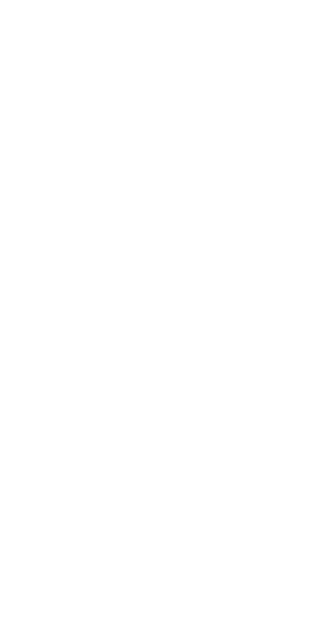 scroll, scrollTop: 0, scrollLeft: 0, axis: both 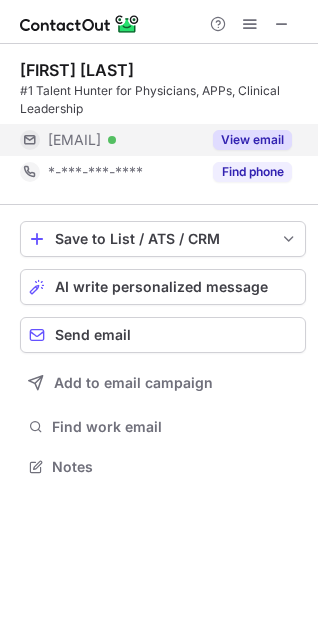 click on "View email" at bounding box center (252, 140) 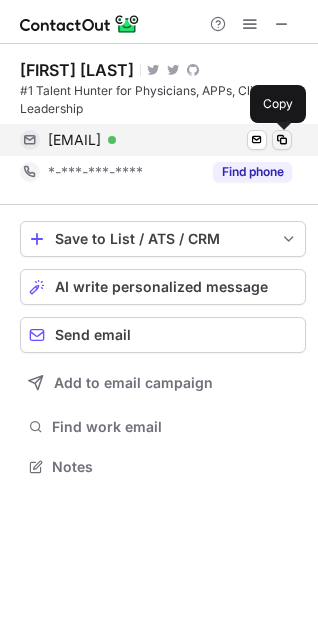 click at bounding box center (282, 140) 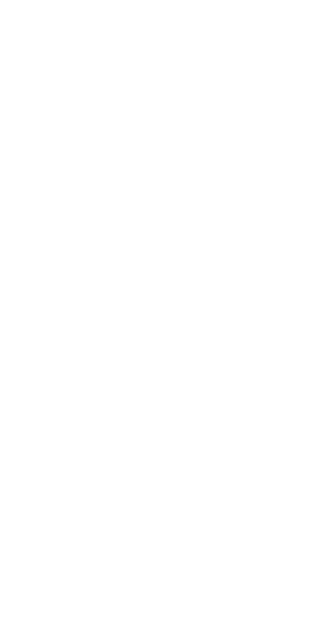 scroll, scrollTop: 0, scrollLeft: 0, axis: both 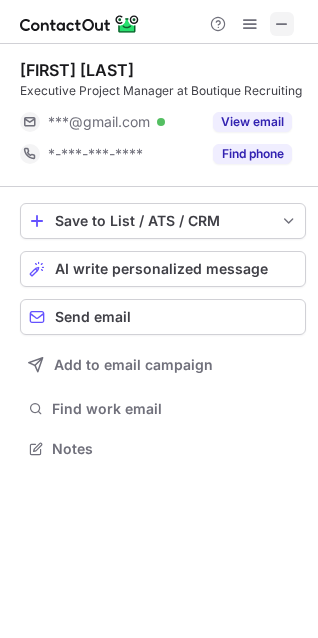 click at bounding box center [282, 24] 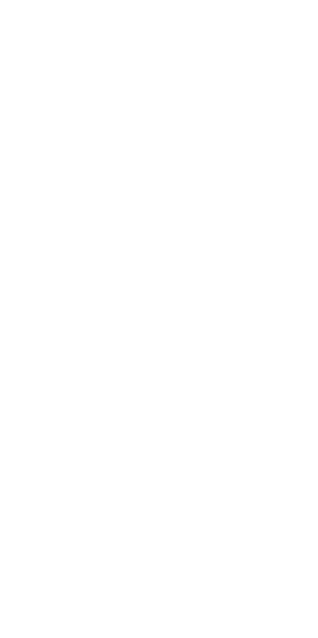 scroll, scrollTop: 0, scrollLeft: 0, axis: both 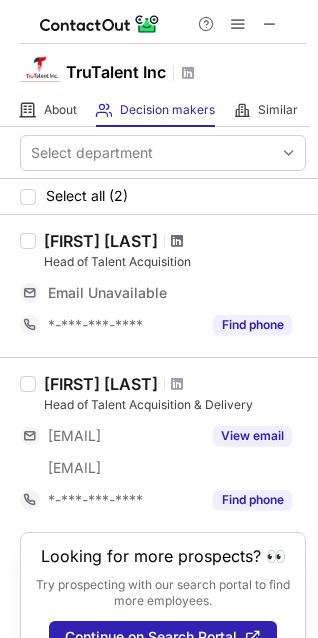 click at bounding box center [177, 241] 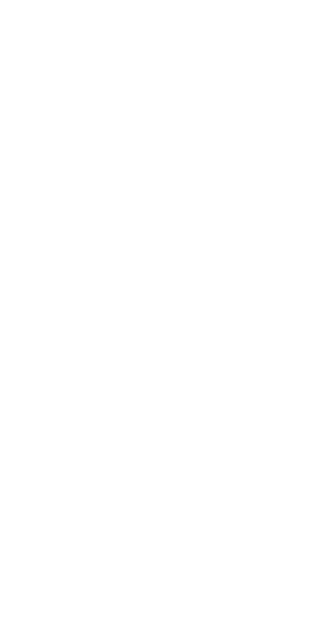 scroll, scrollTop: 0, scrollLeft: 0, axis: both 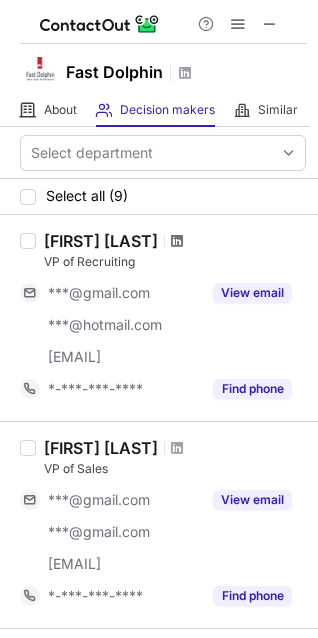 click at bounding box center (177, 241) 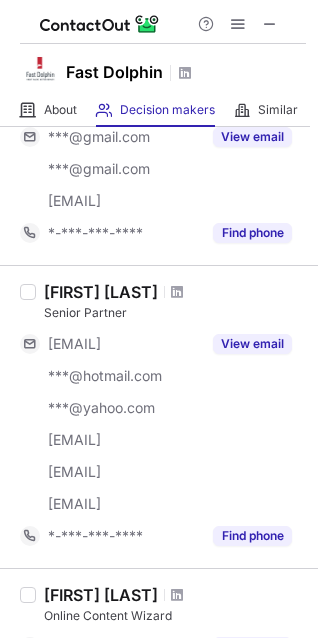 scroll, scrollTop: 818, scrollLeft: 0, axis: vertical 